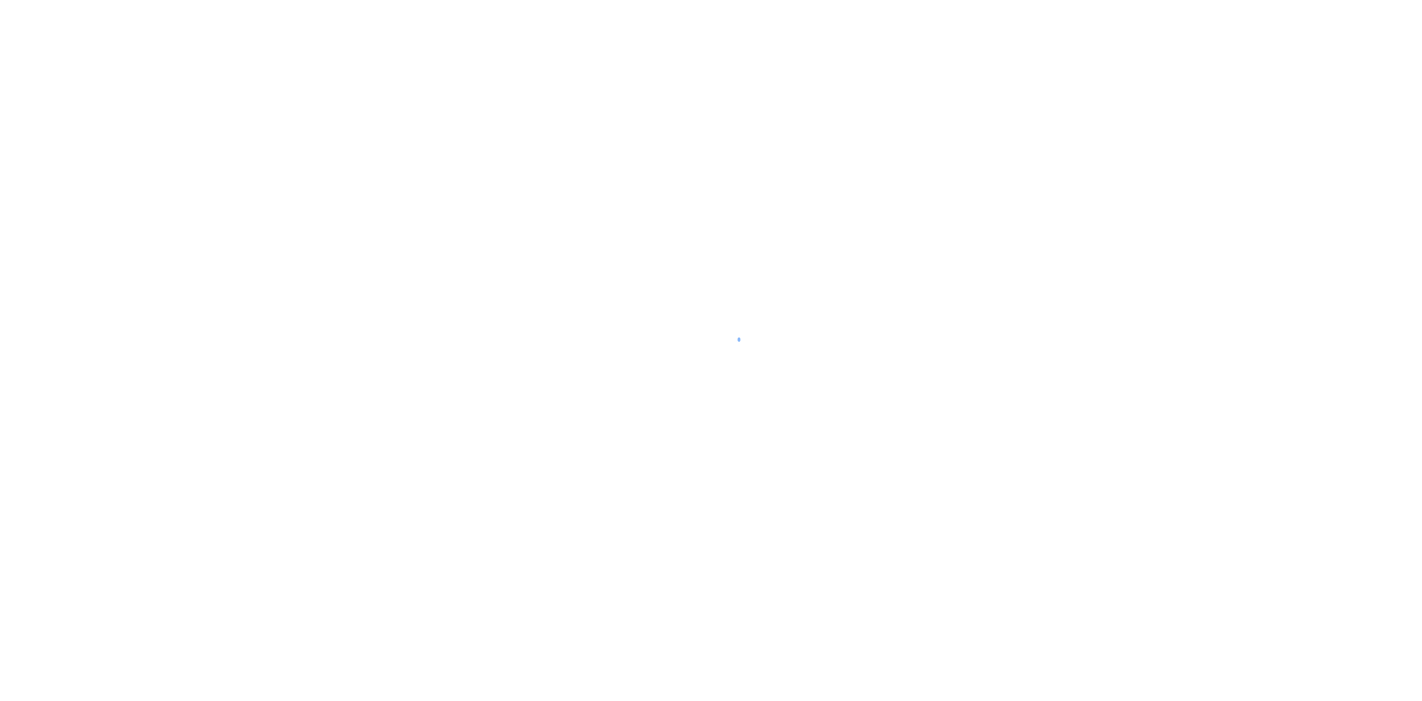 scroll, scrollTop: 0, scrollLeft: 0, axis: both 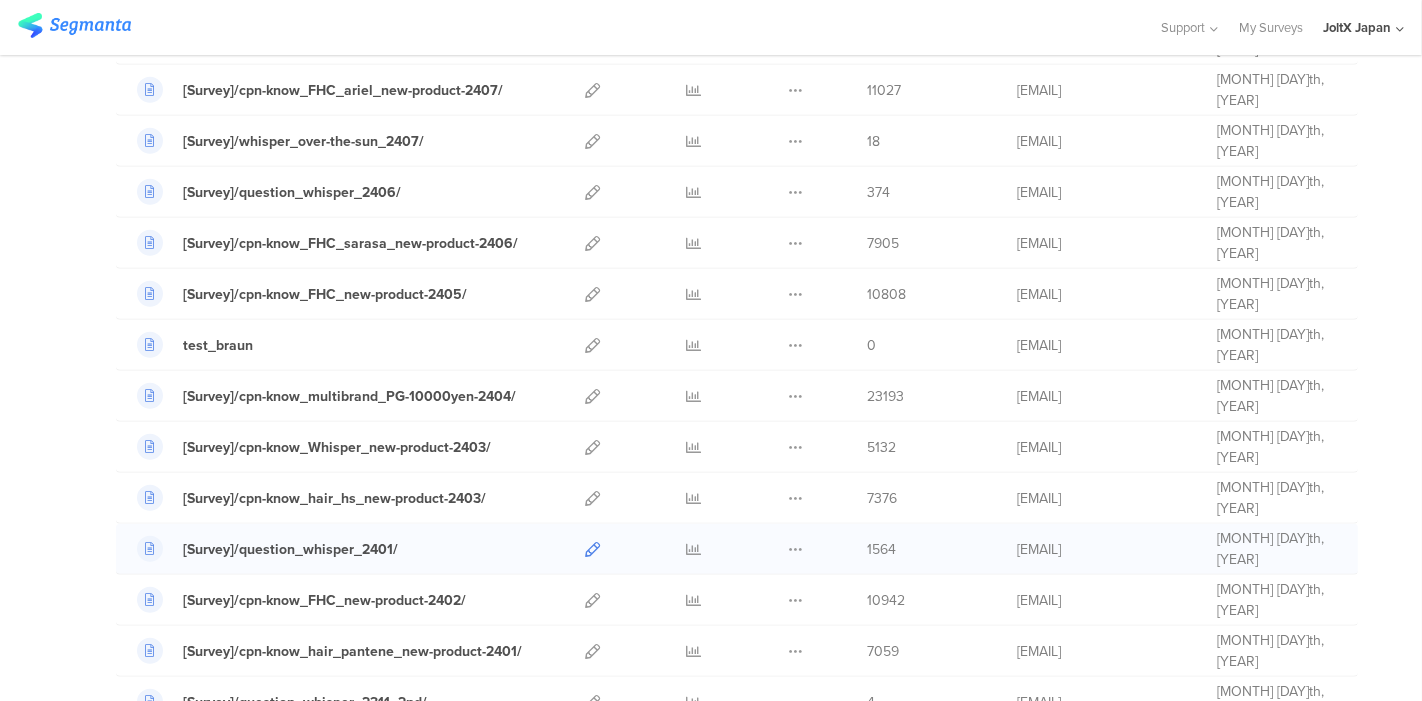 click at bounding box center [592, 549] 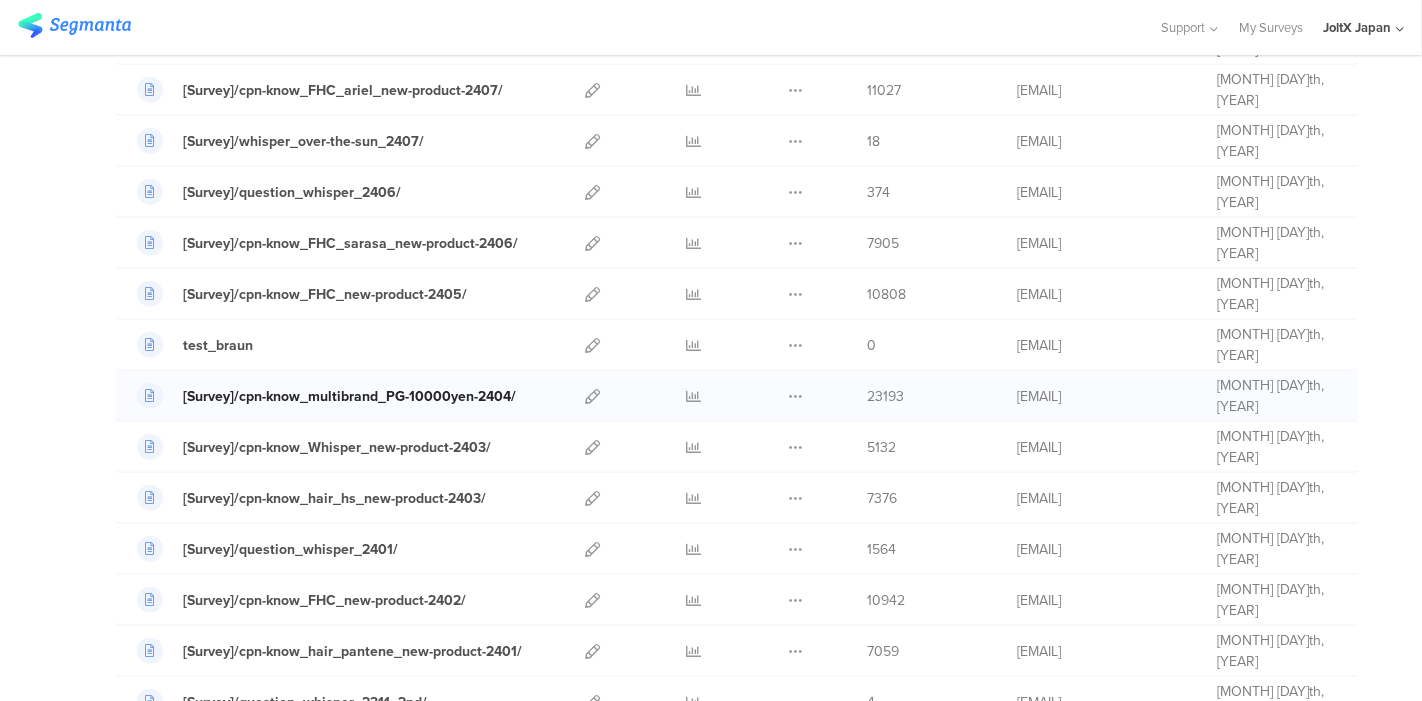 scroll, scrollTop: 1333, scrollLeft: 0, axis: vertical 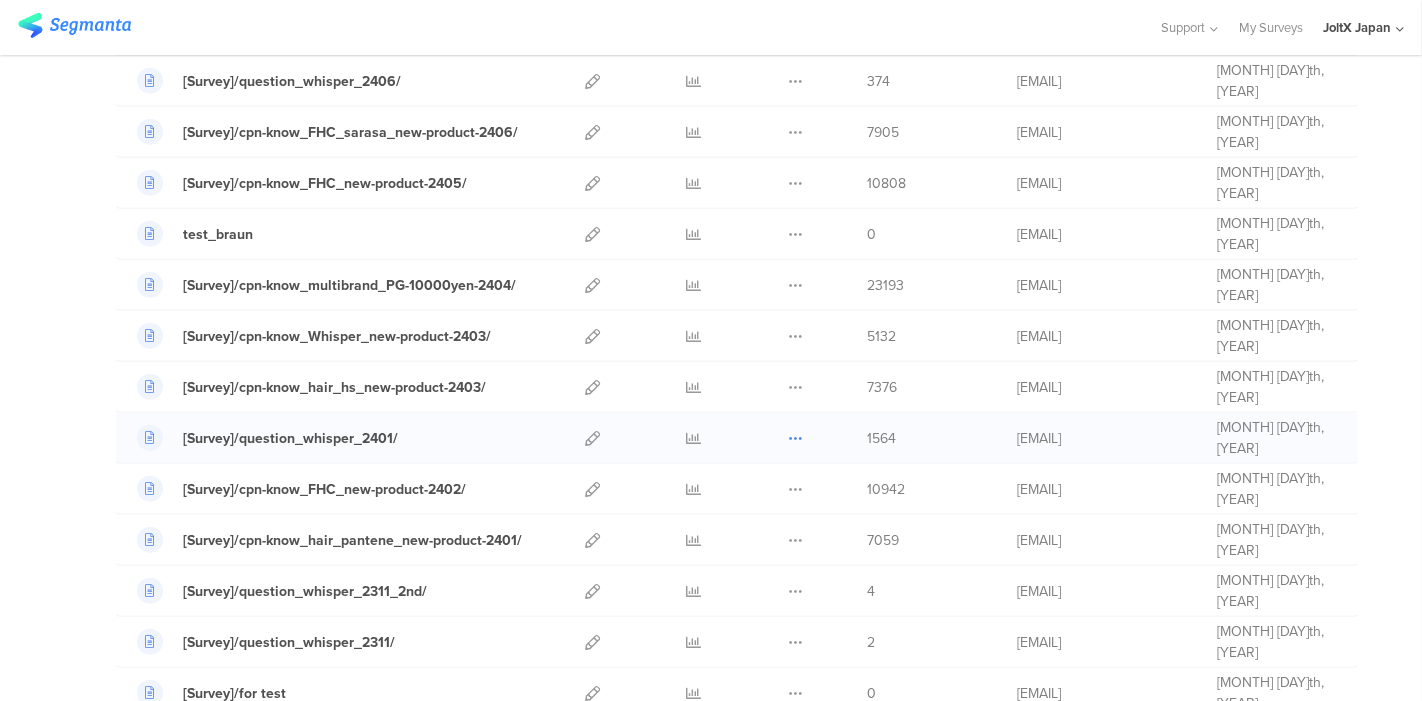 click at bounding box center [795, 438] 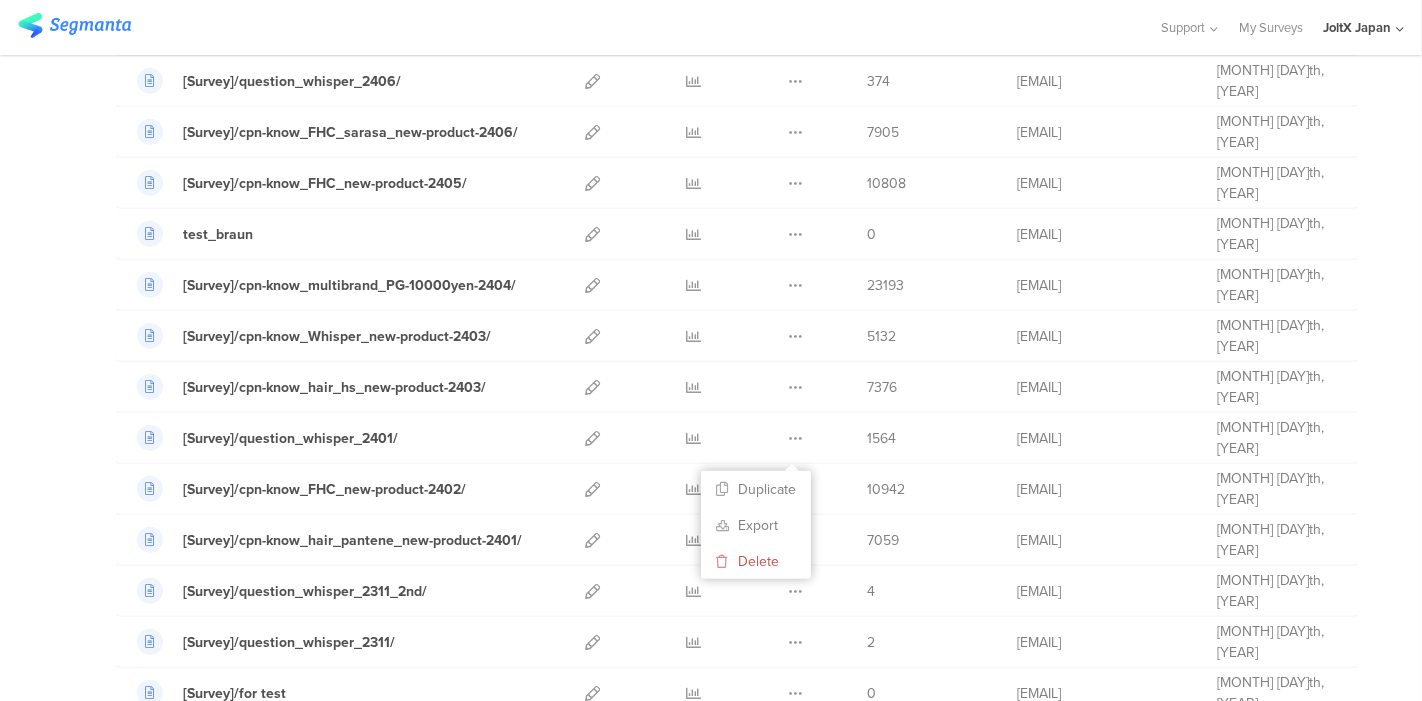 click on "My Surveys
|
66 Surveys
New survey
Start from scratch
Choose from templates
Name
Edit
Analyze
More
Respondents
Creator" at bounding box center (711, 183) 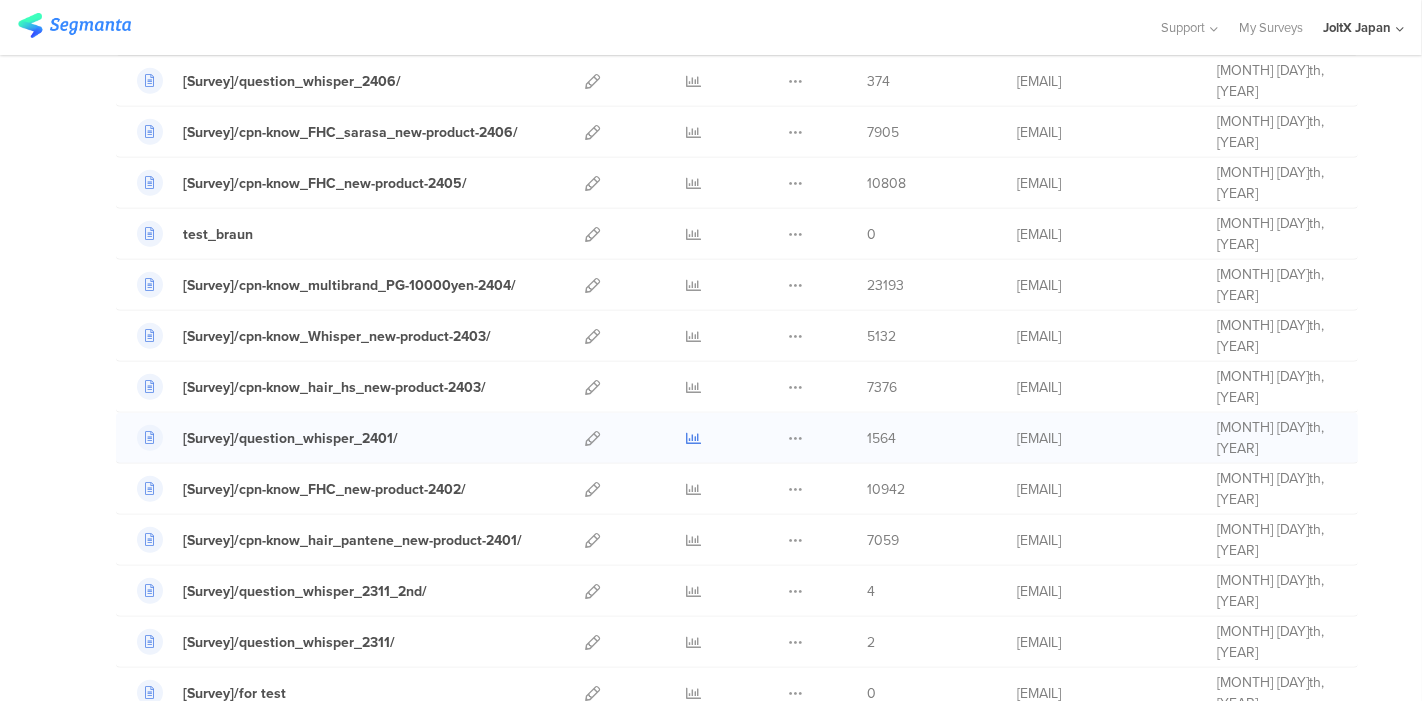 click at bounding box center (694, 438) 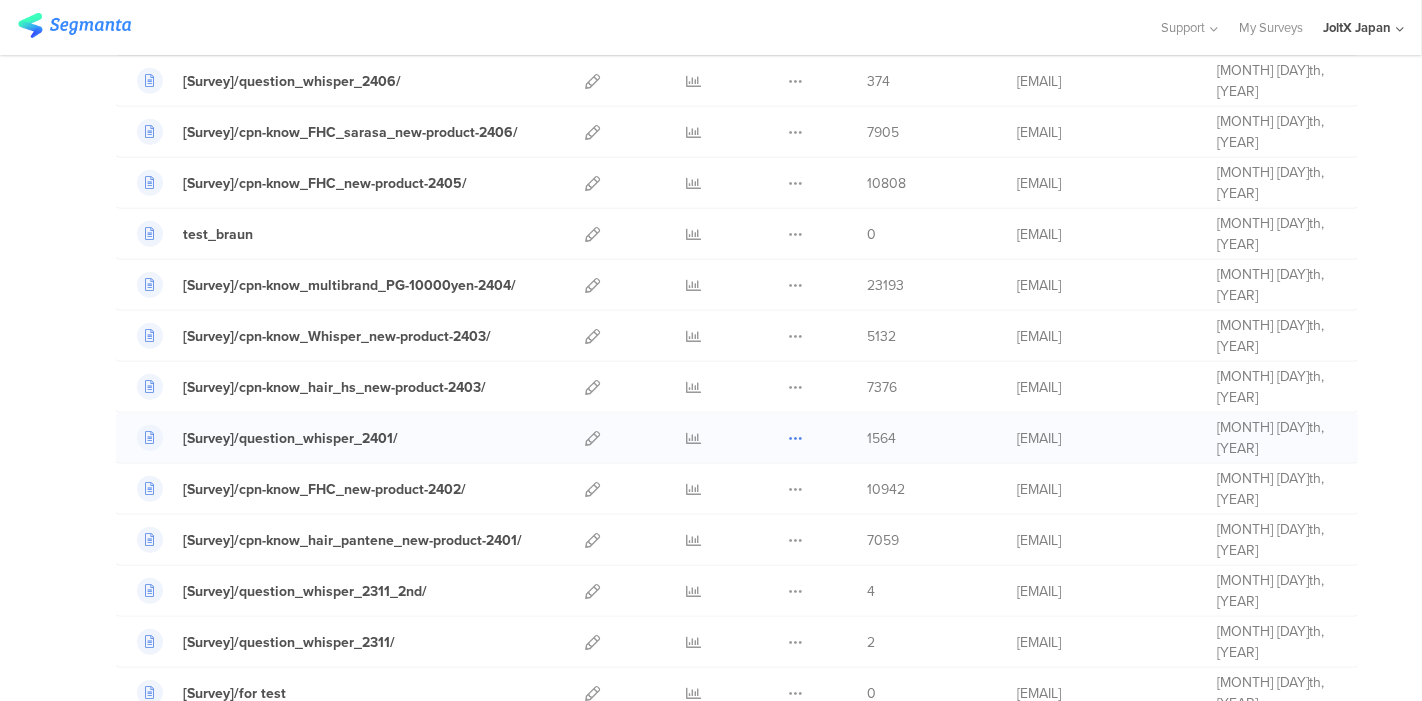 click at bounding box center (795, 438) 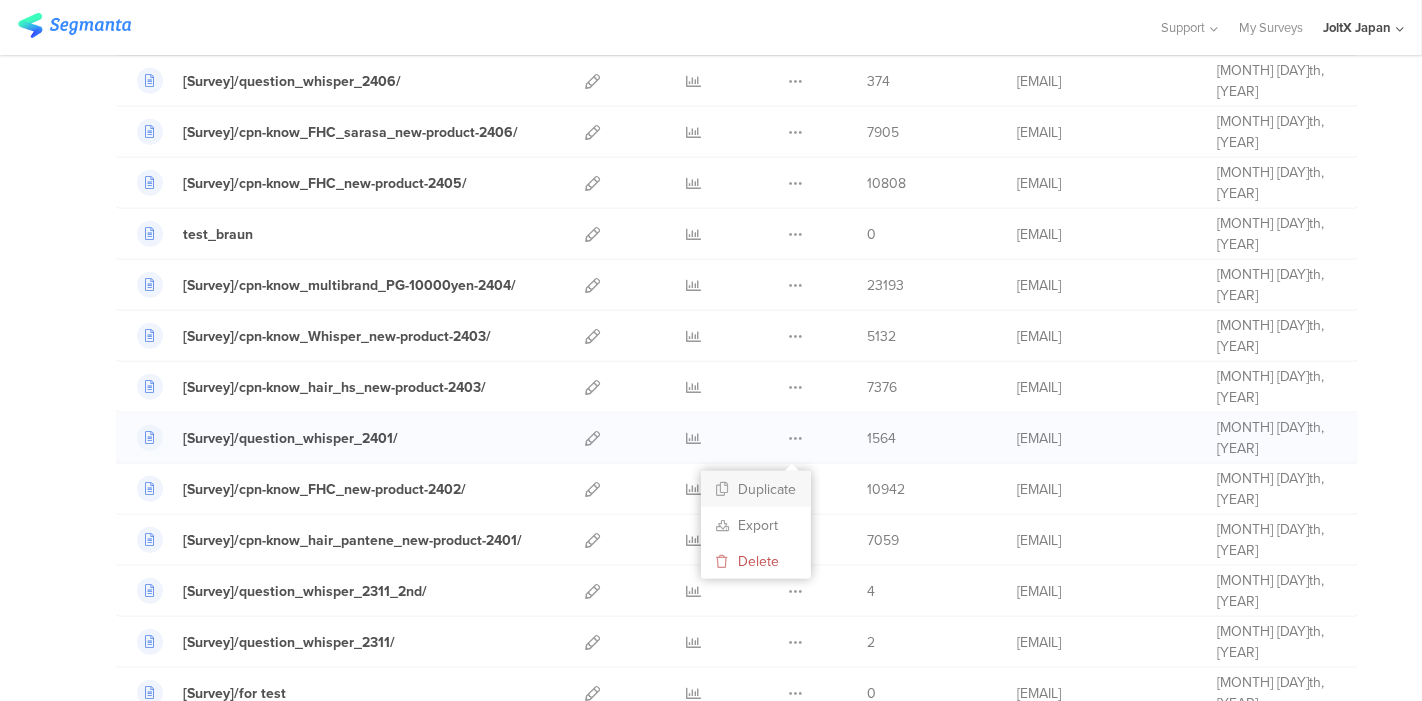 click on "Duplicate" at bounding box center [756, 489] 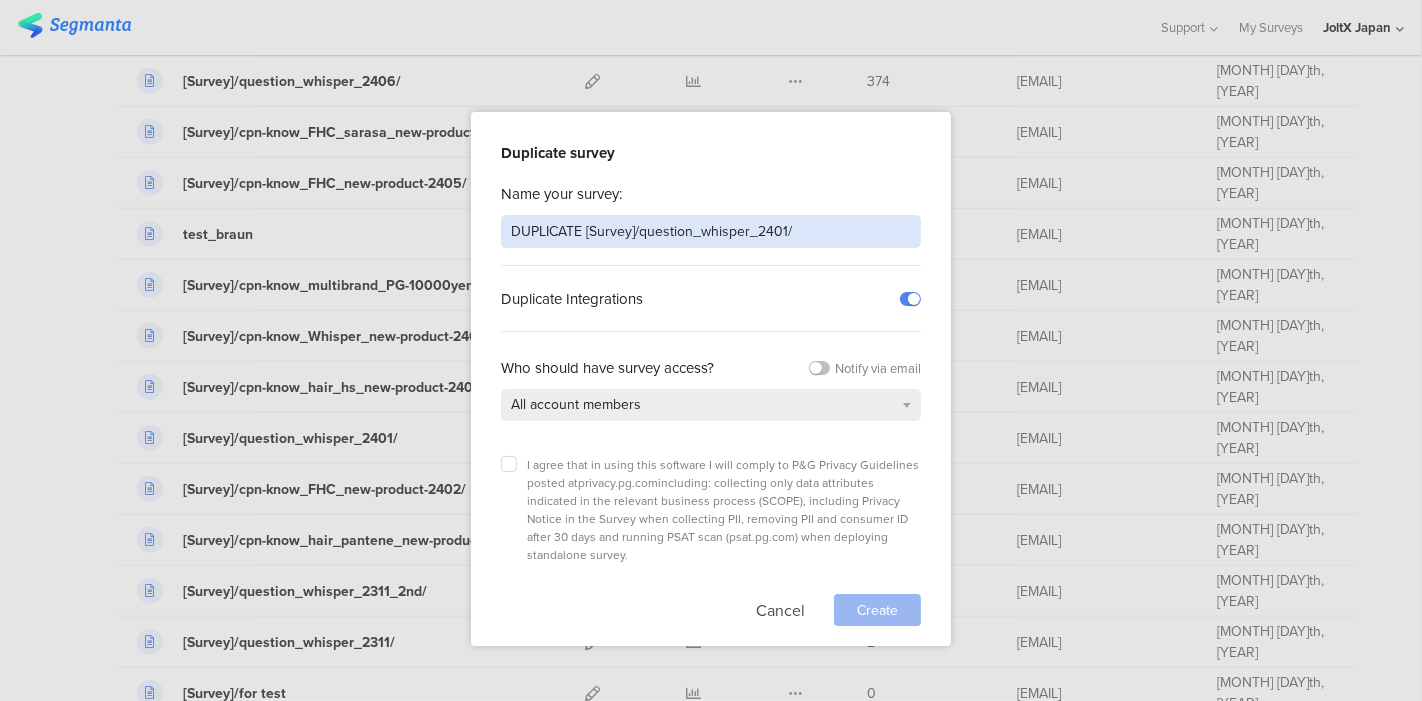 click on "DUPLICATE [Survey]/question_whisper_2401/" at bounding box center (711, 231) 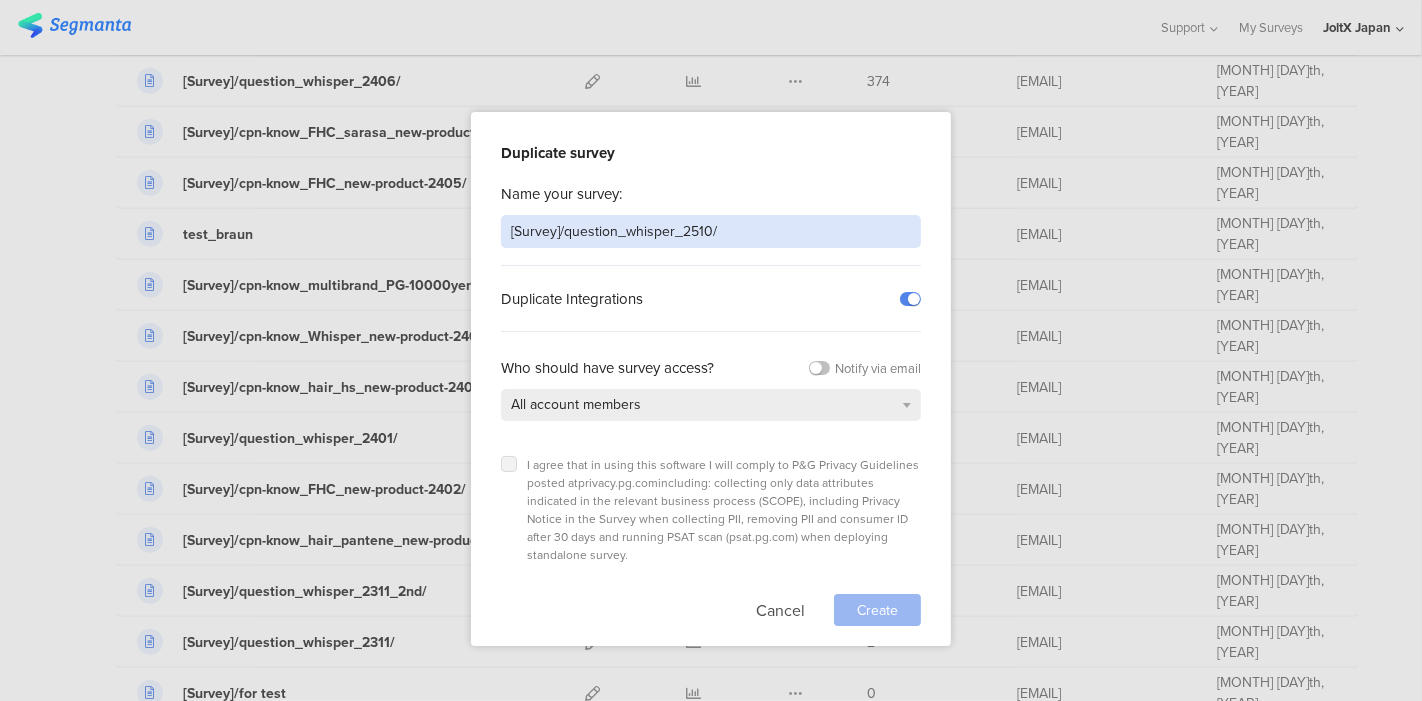 type on "[Survey]/question_whisper_2510/" 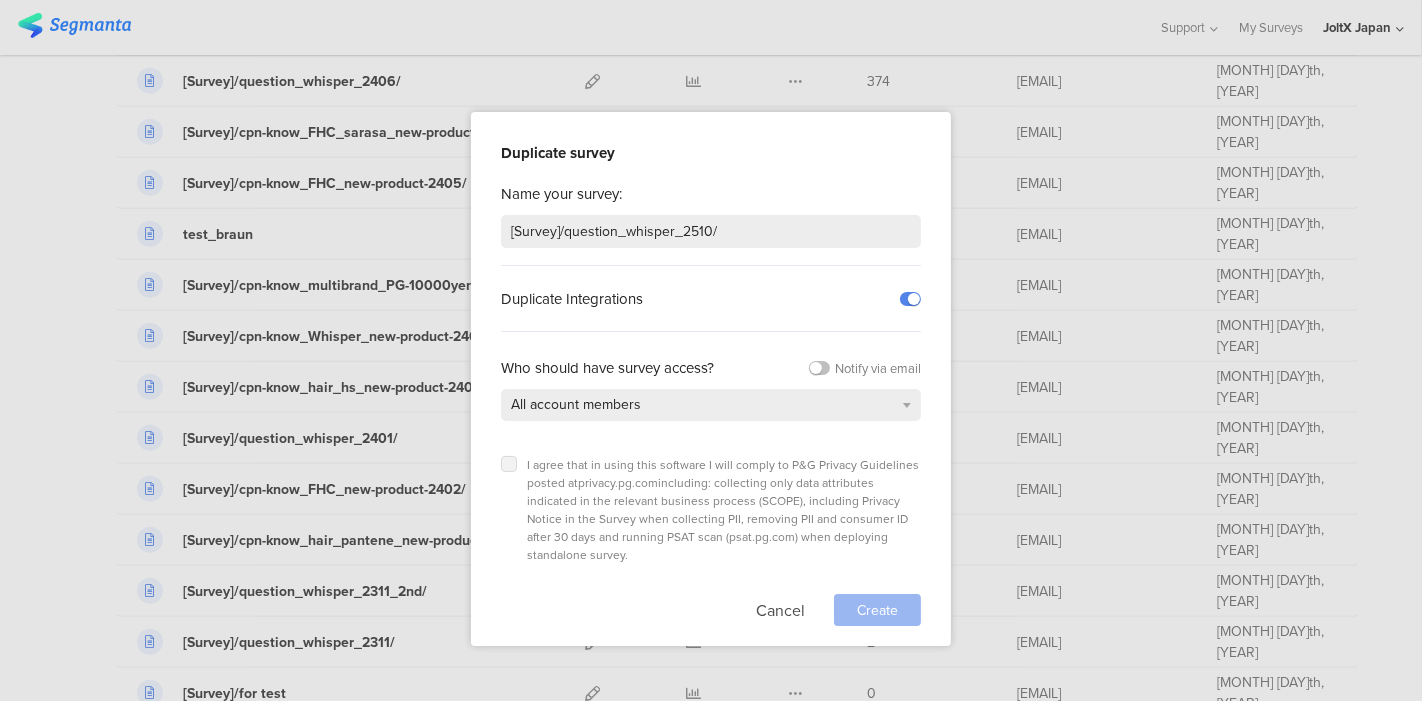 click at bounding box center [509, 464] 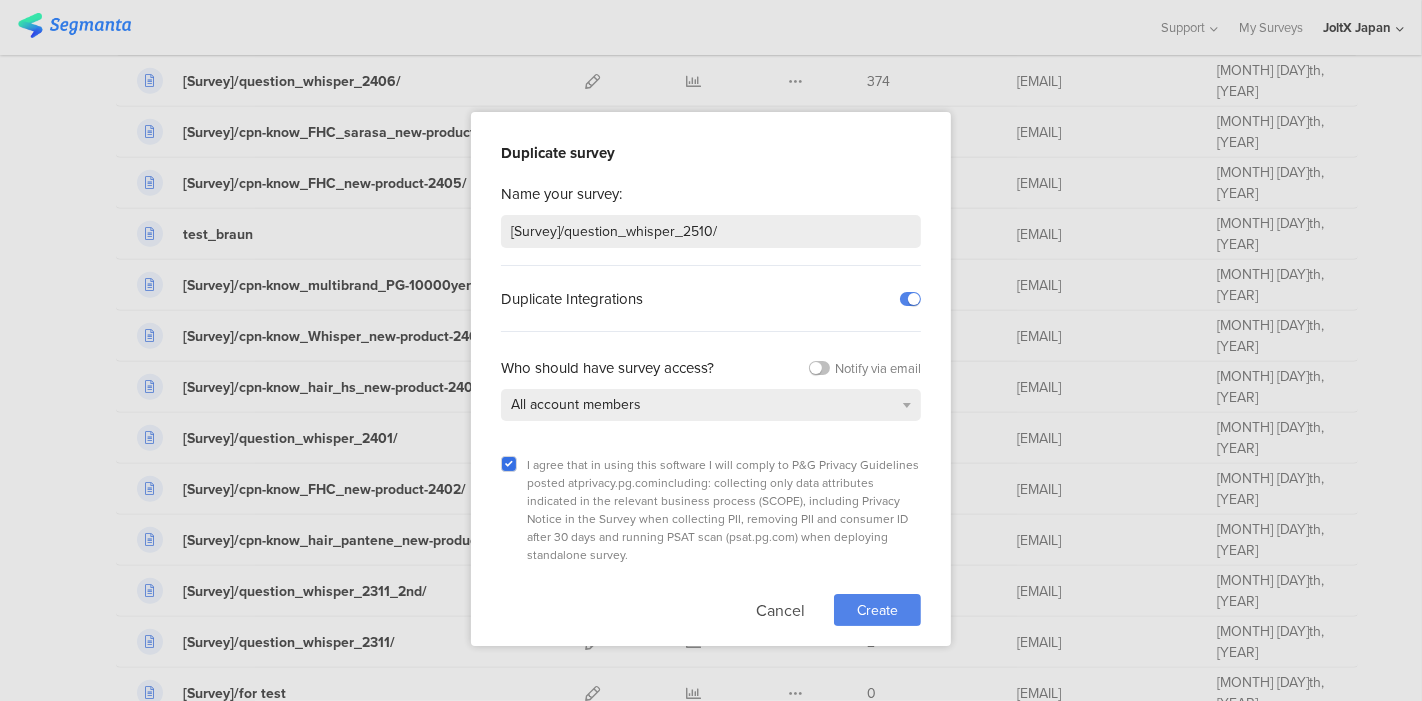click on "Create" at bounding box center [877, 610] 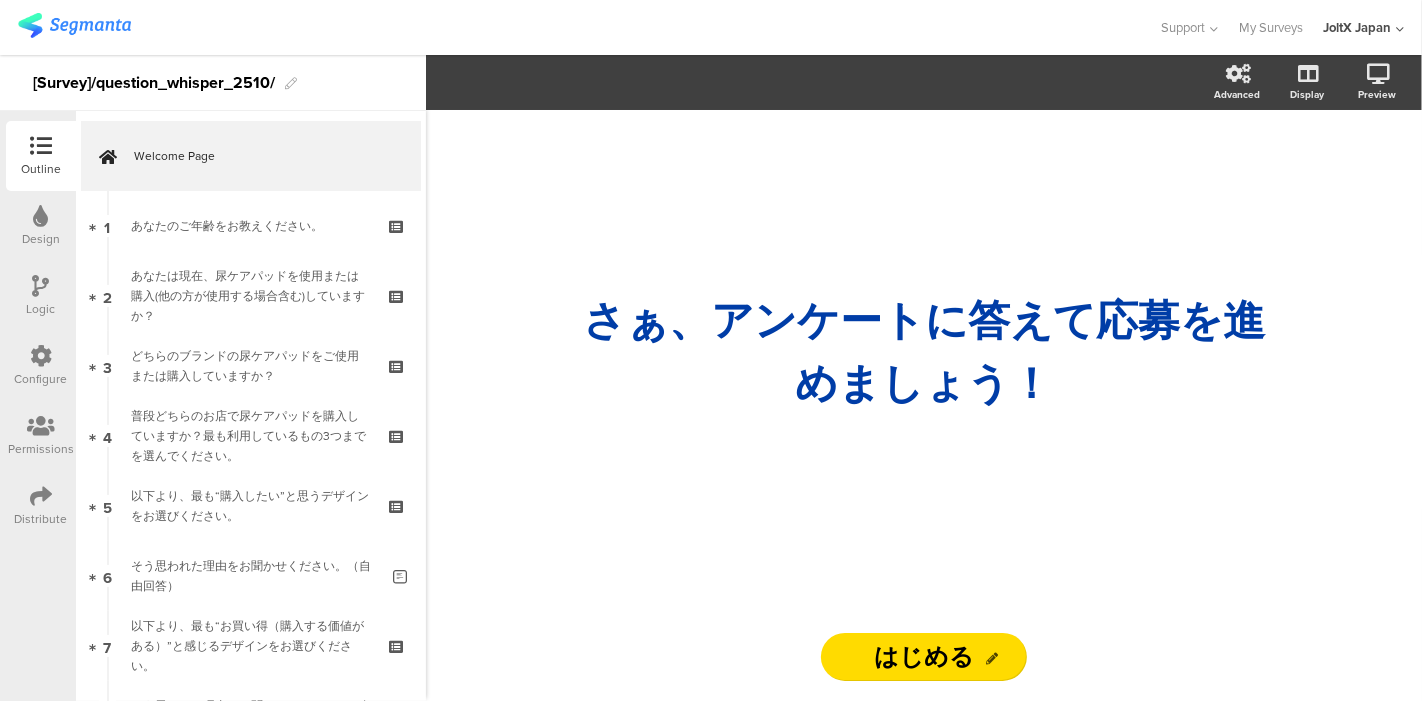 click at bounding box center [74, 25] 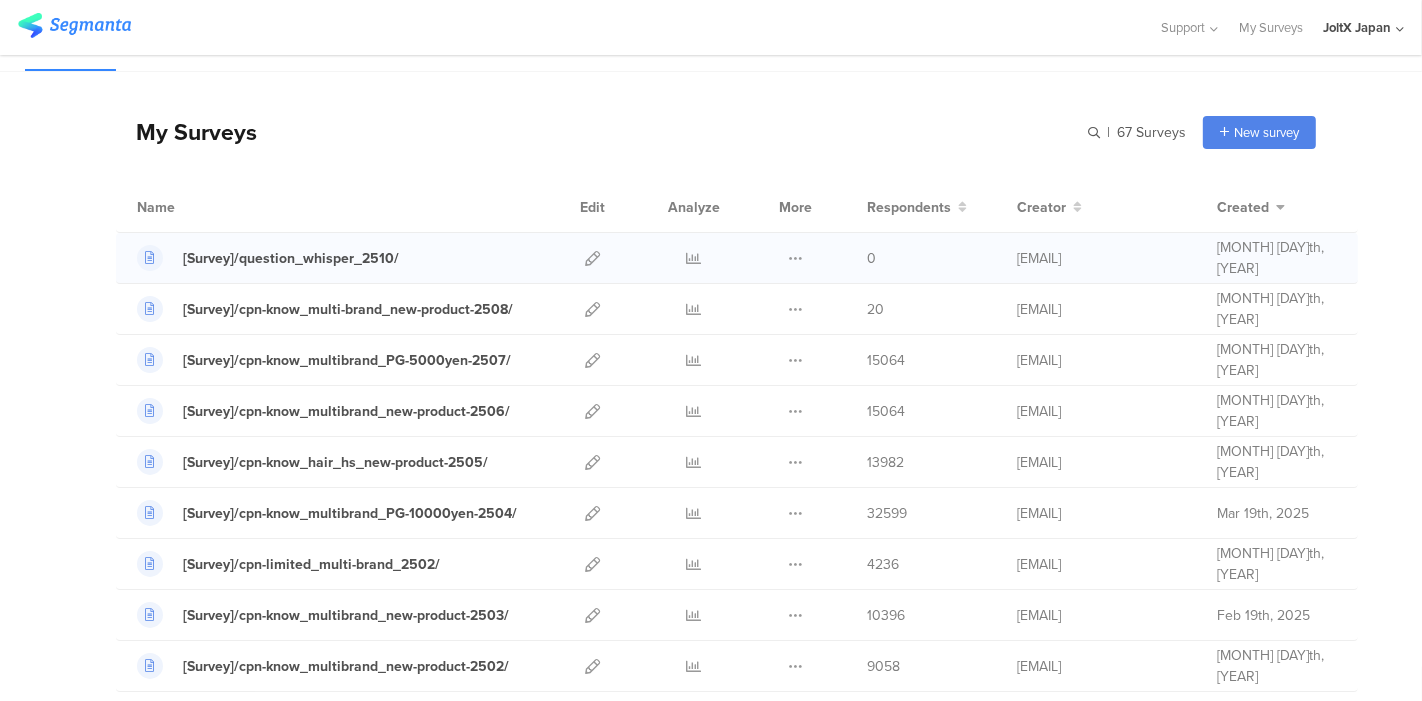 scroll, scrollTop: 0, scrollLeft: 0, axis: both 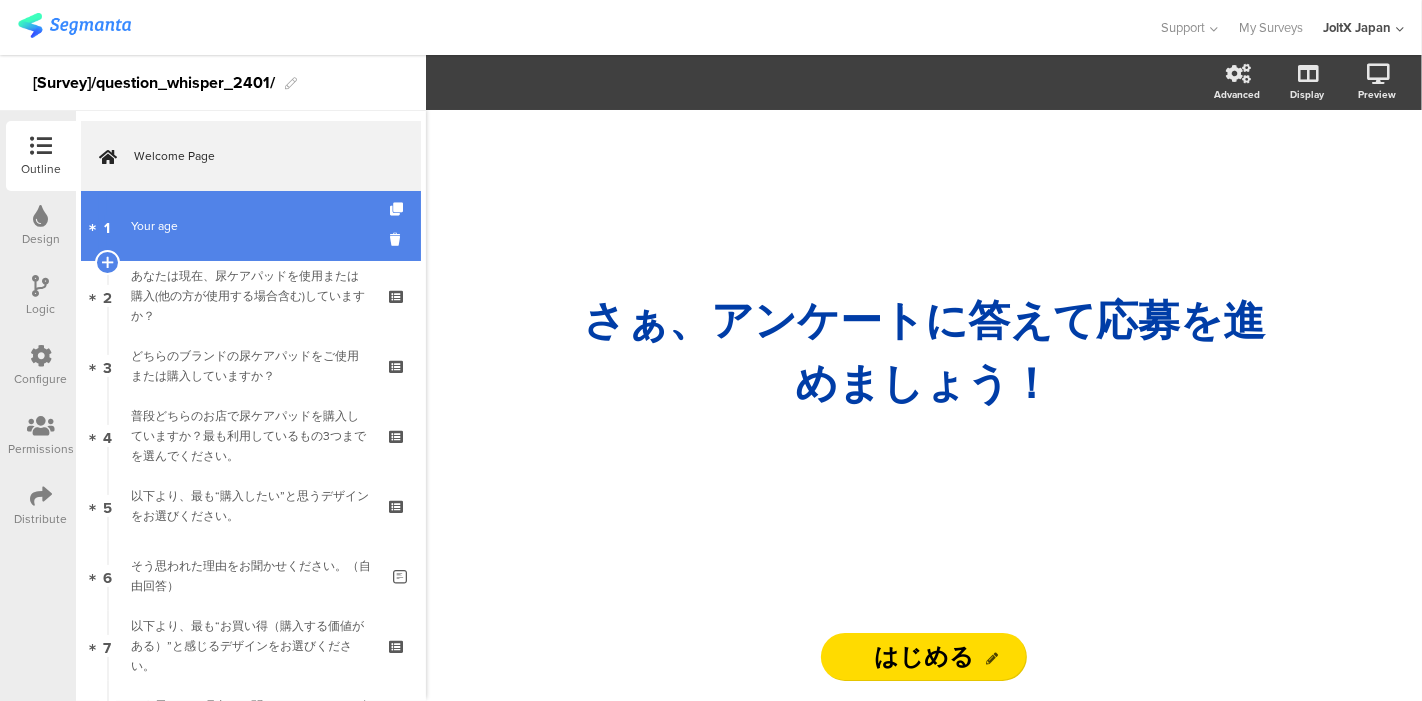 click on "1
Your age" at bounding box center [251, 226] 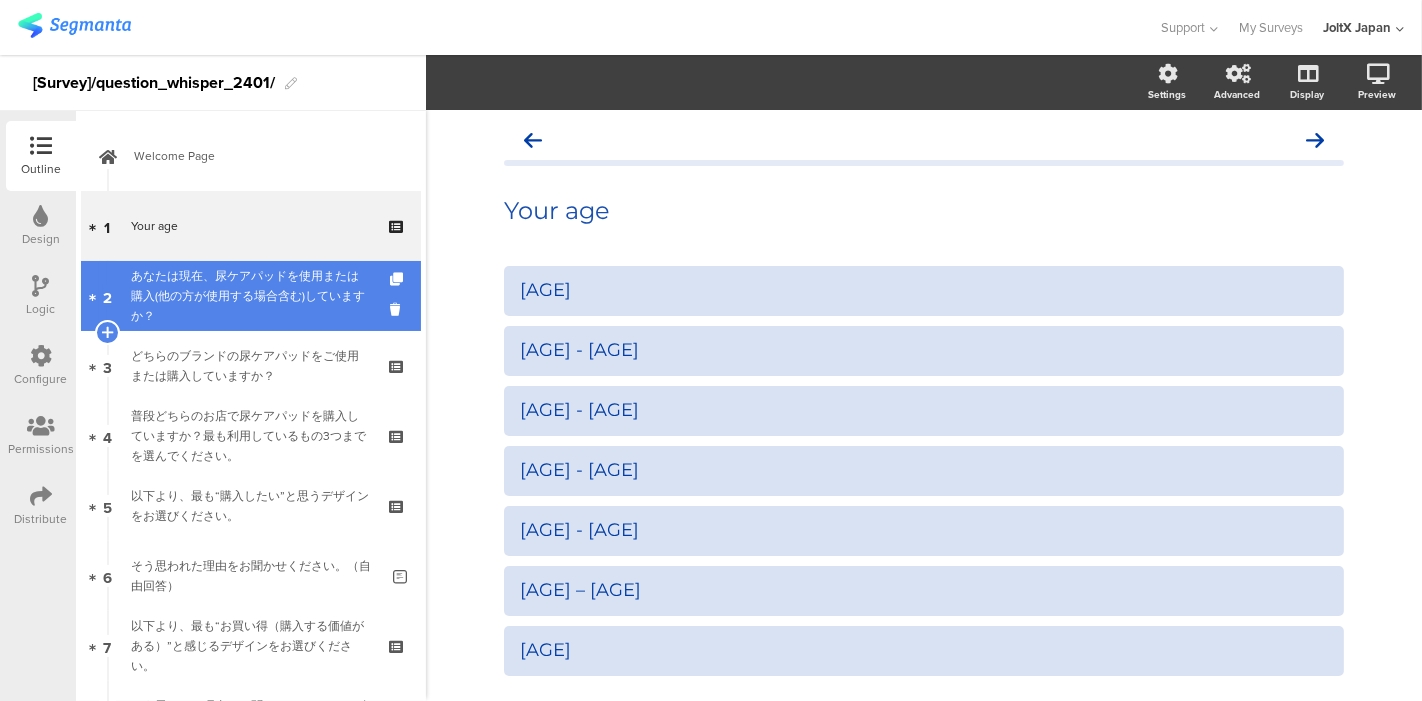 click on "あなたは現在、尿ケアパッドを使用または購入(他の方が使用する場合含む)していますか？" at bounding box center (250, 296) 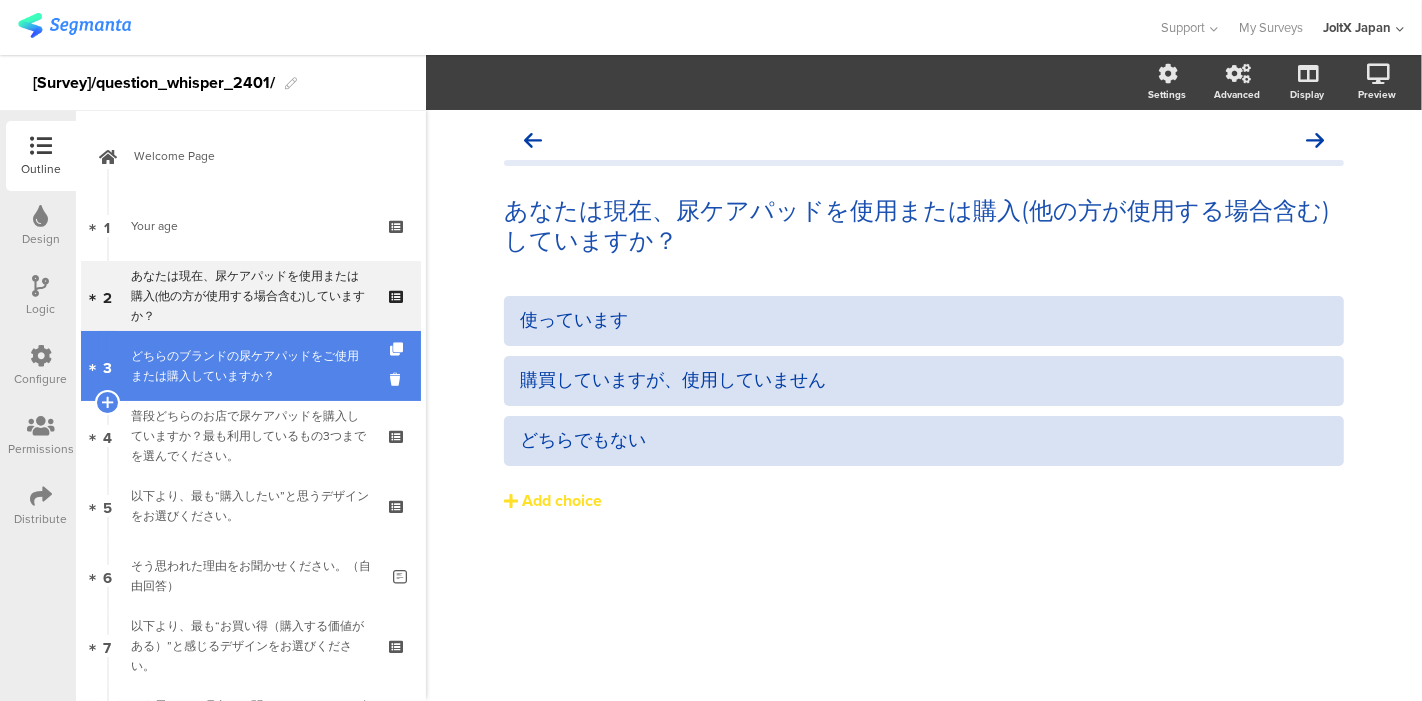 click on "どちらのブランドの尿ケアパッドをご使用または購入していますか？" at bounding box center [250, 366] 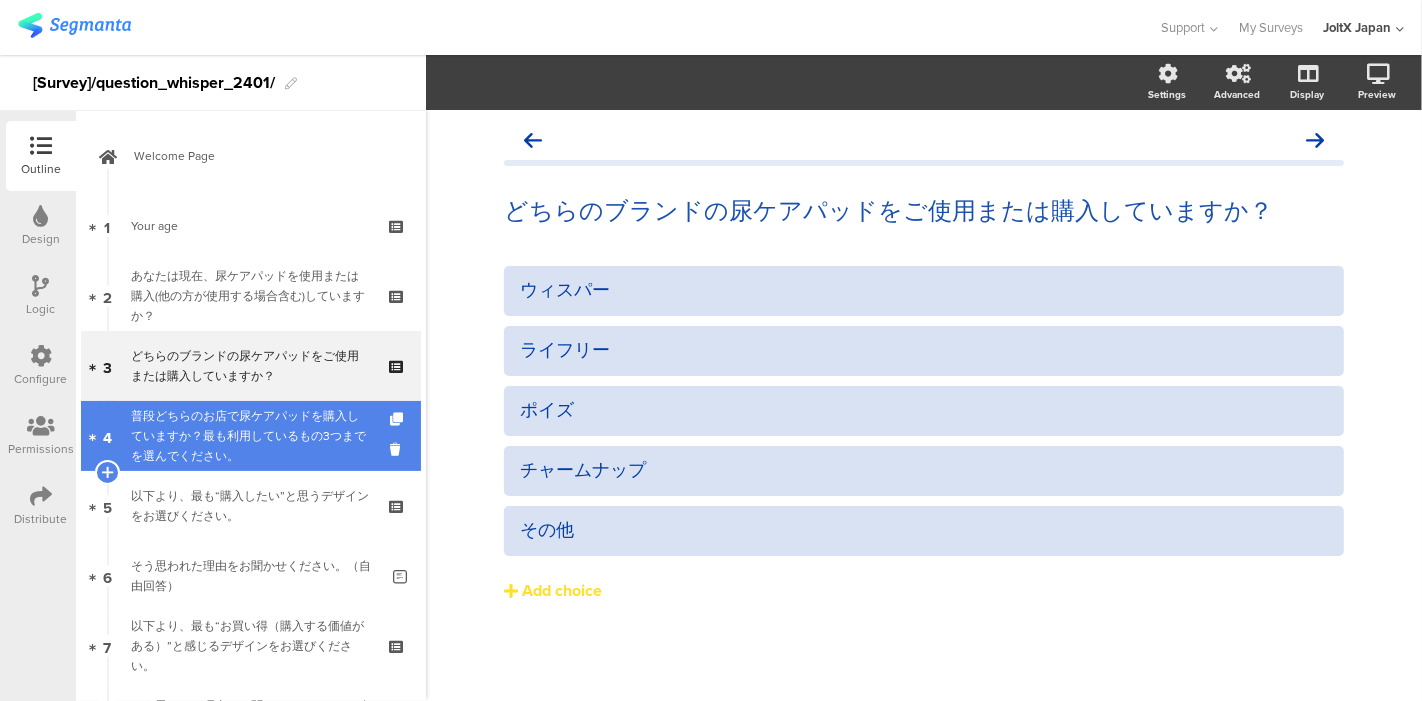 click on "普段どちらのお店で尿ケアパッドを購入していますか？最も利用しているもの3つまでを選んでください。" at bounding box center (250, 436) 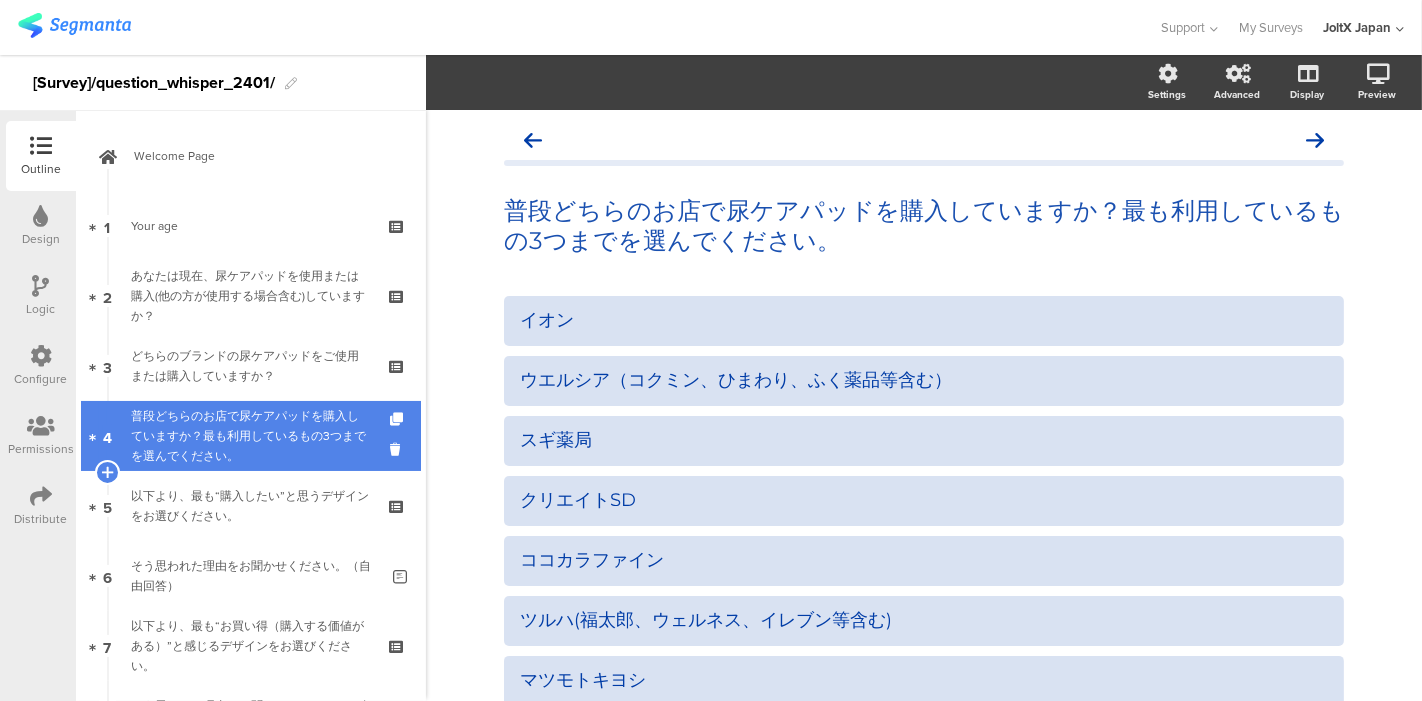 click on "4
普段どちらのお店で尿ケアパッドを購入していますか？最も利用しているもの3つまでを選んでください。" at bounding box center [251, 436] 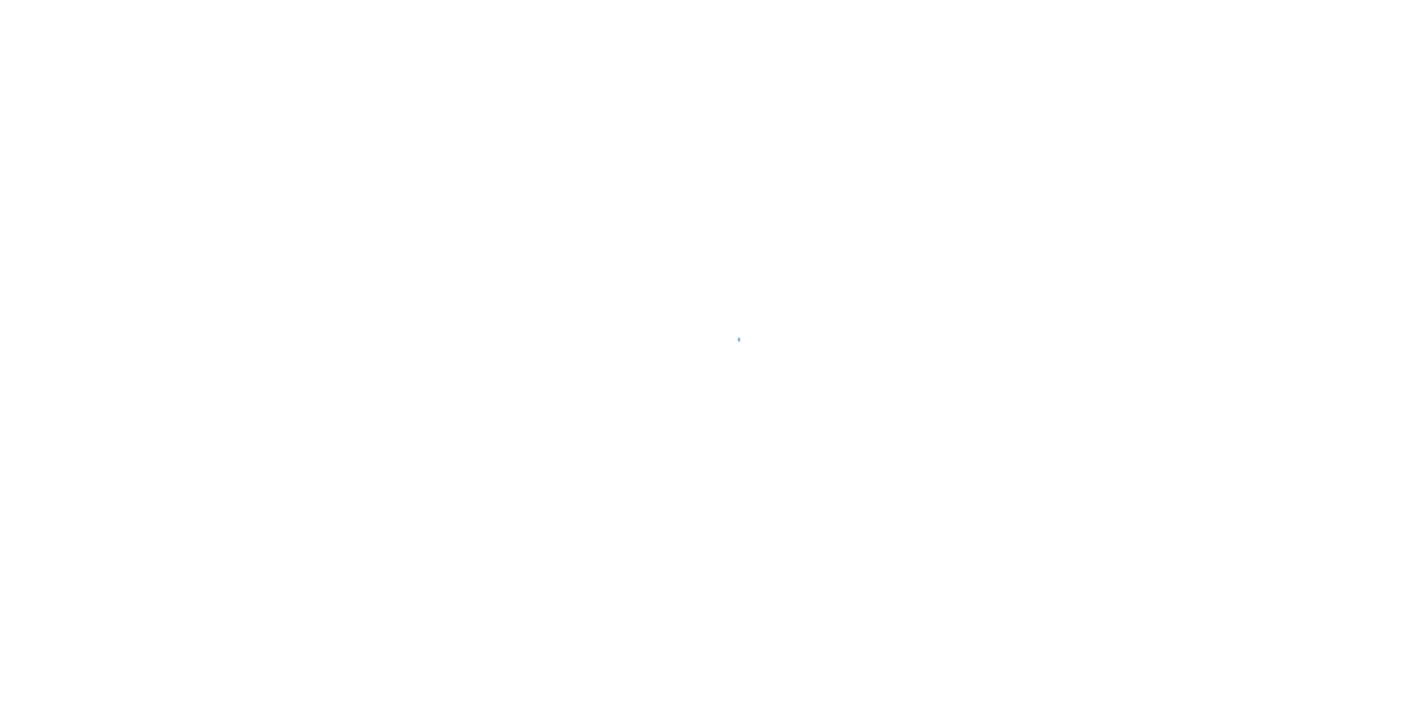 scroll, scrollTop: 0, scrollLeft: 0, axis: both 